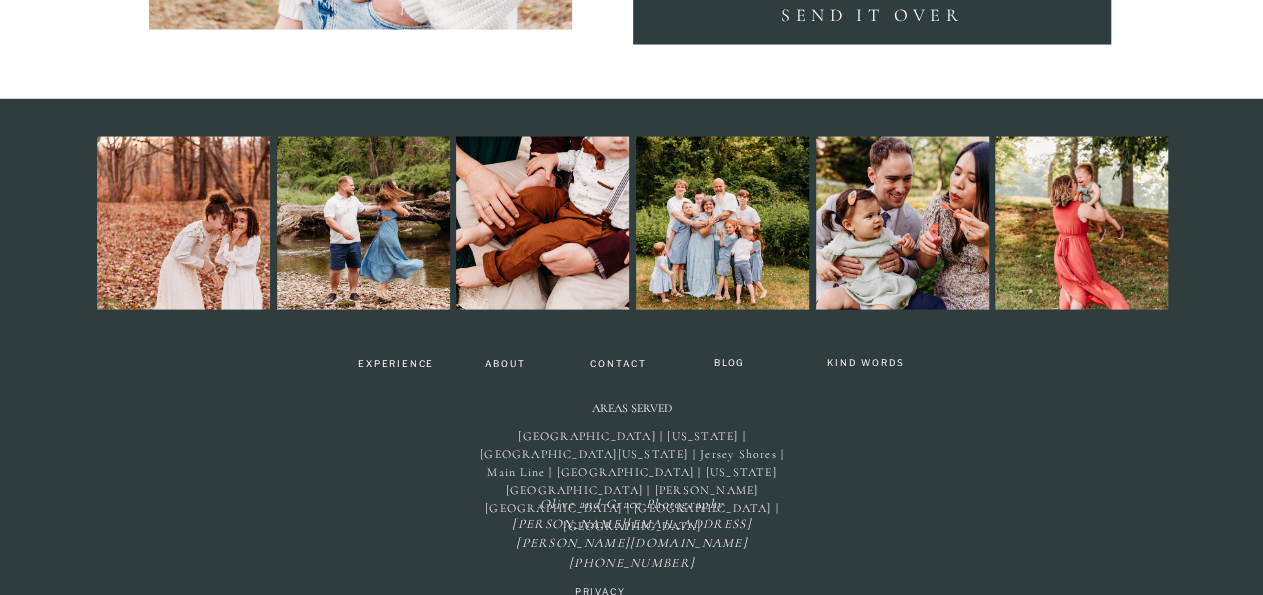 scroll, scrollTop: 5736, scrollLeft: 0, axis: vertical 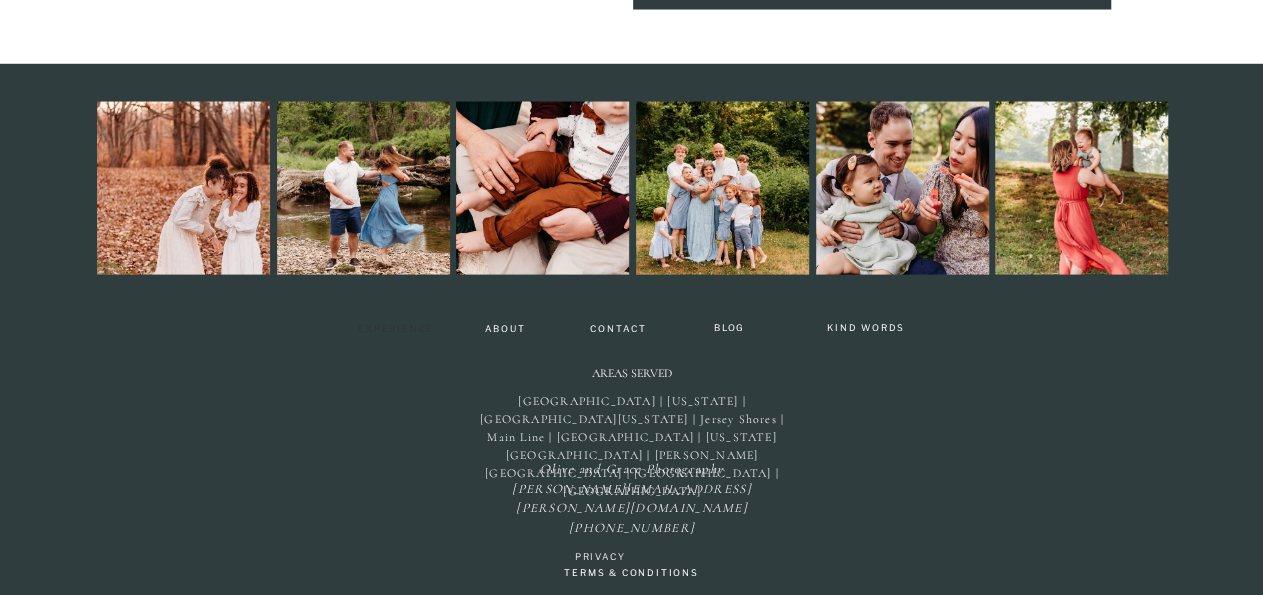 click on "Experience" at bounding box center (396, 331) 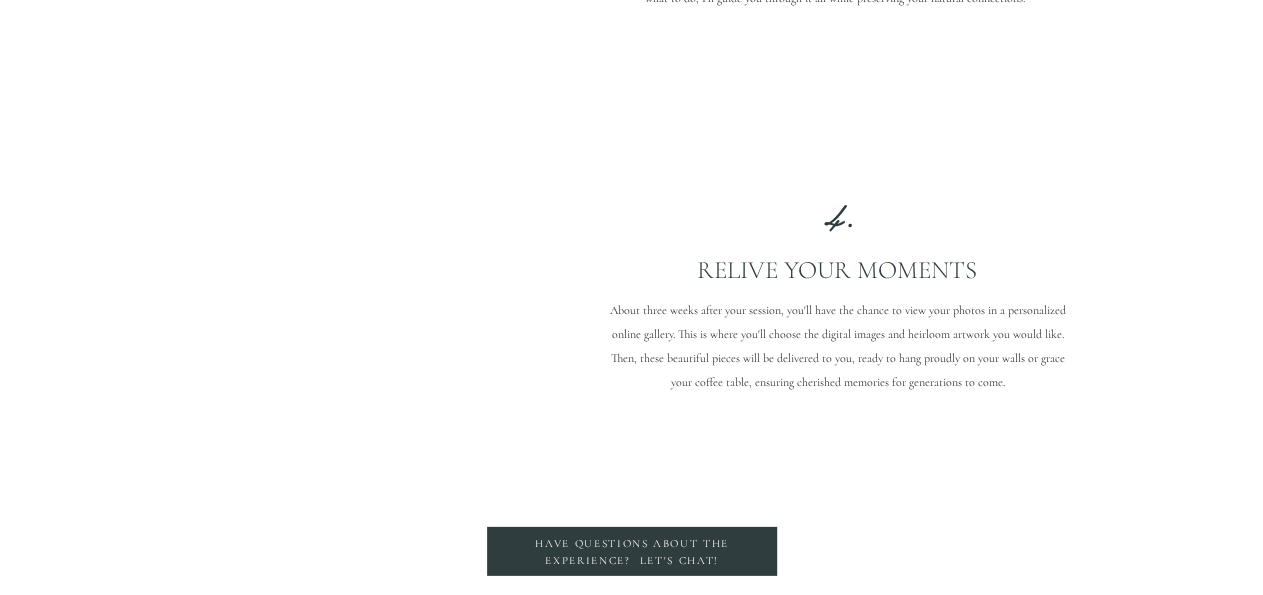 scroll, scrollTop: 3016, scrollLeft: 0, axis: vertical 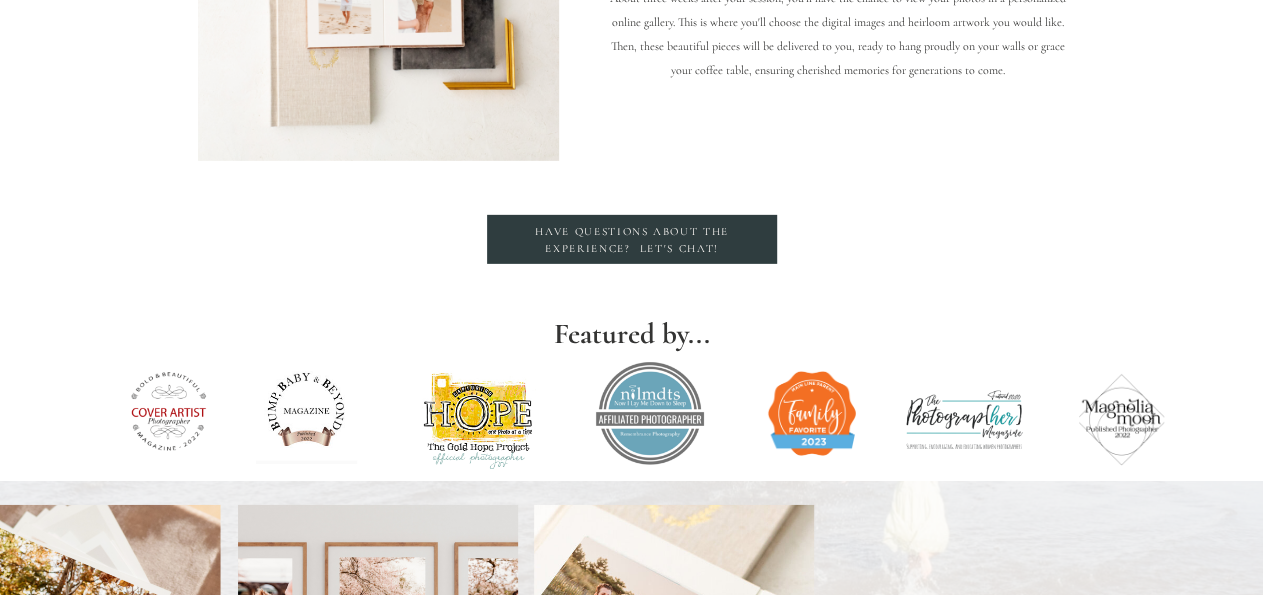 click on "have questions about the experience?  Let's Chat!" at bounding box center [632, 240] 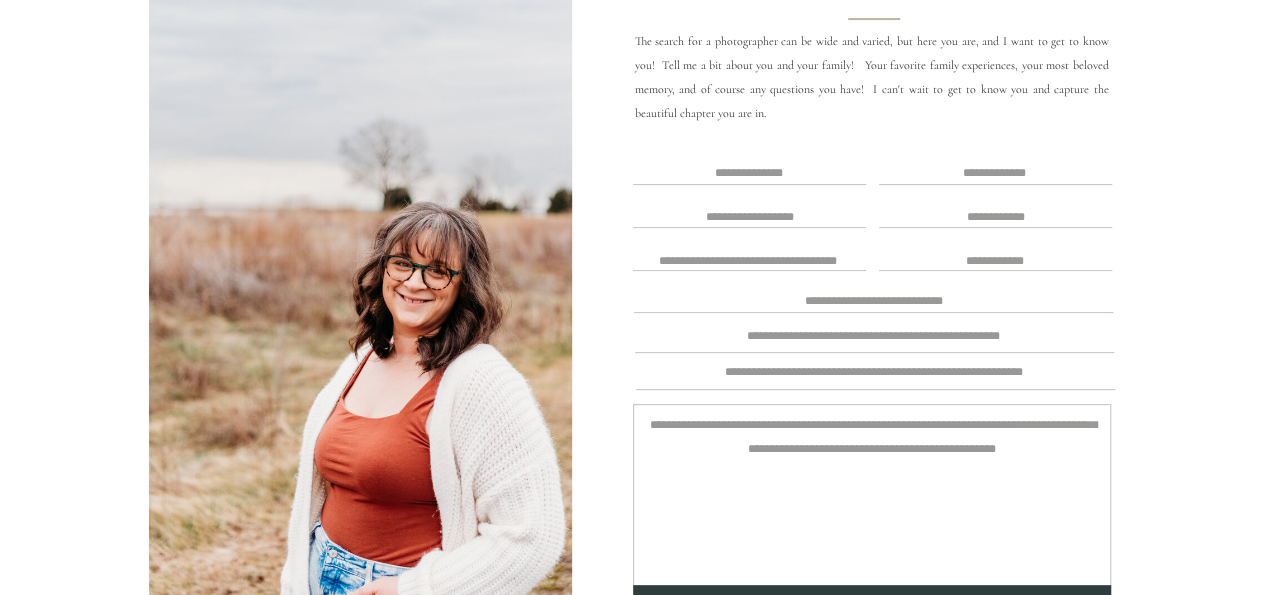 scroll, scrollTop: 208, scrollLeft: 0, axis: vertical 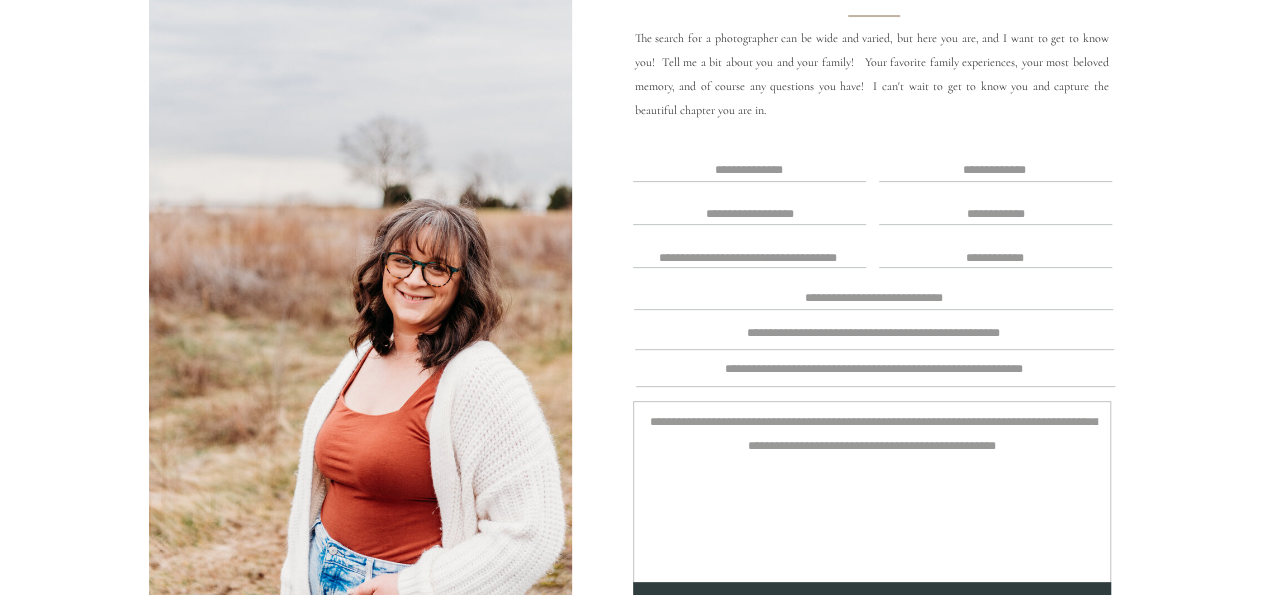 click at bounding box center [749, 171] 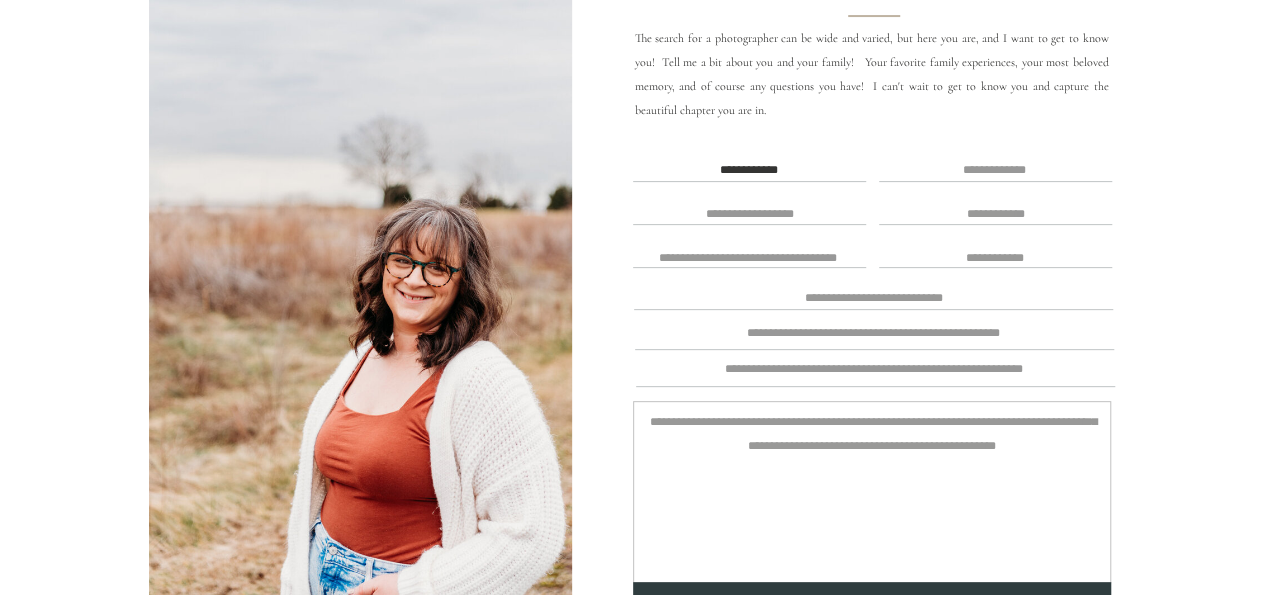 type on "**********" 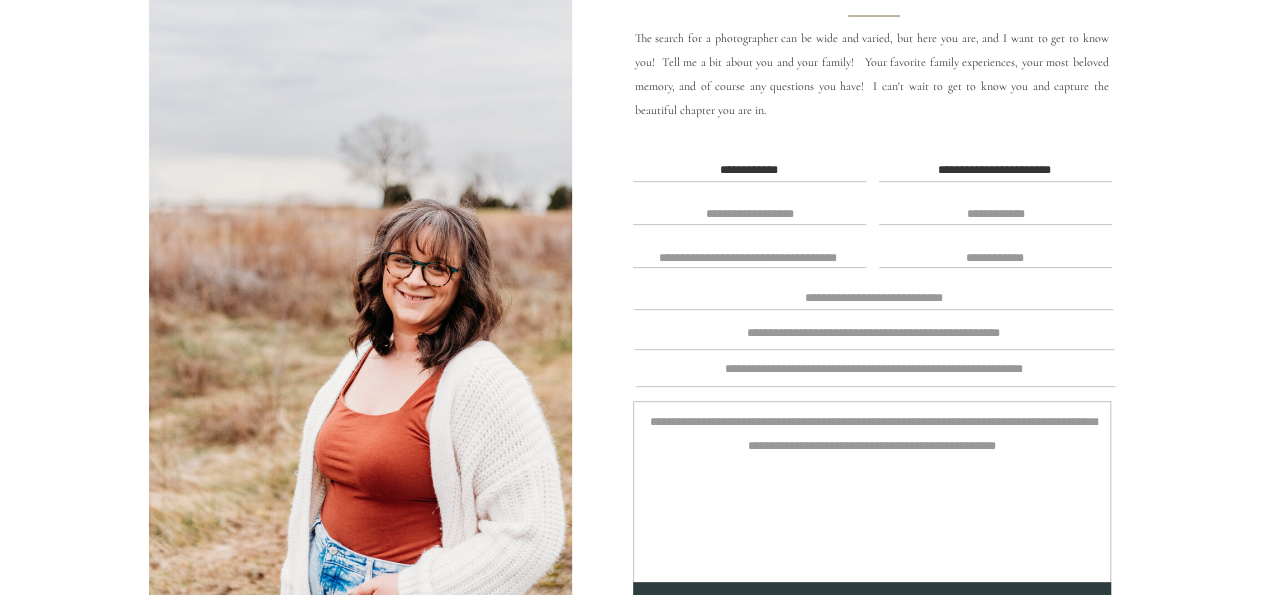 type on "**********" 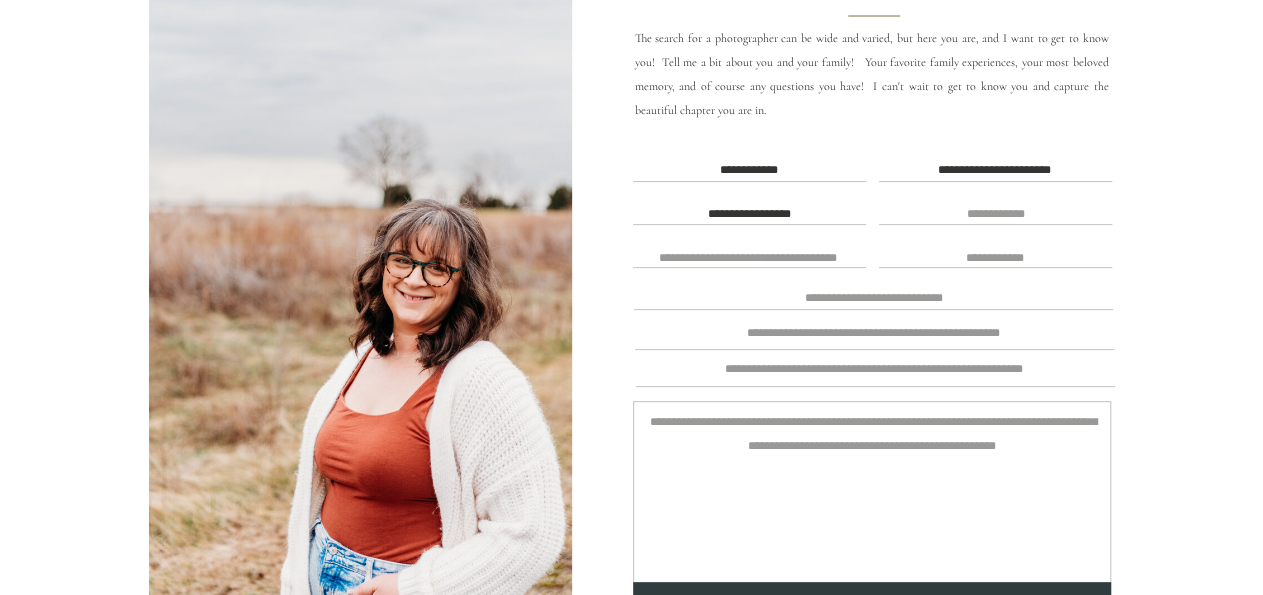 type on "**********" 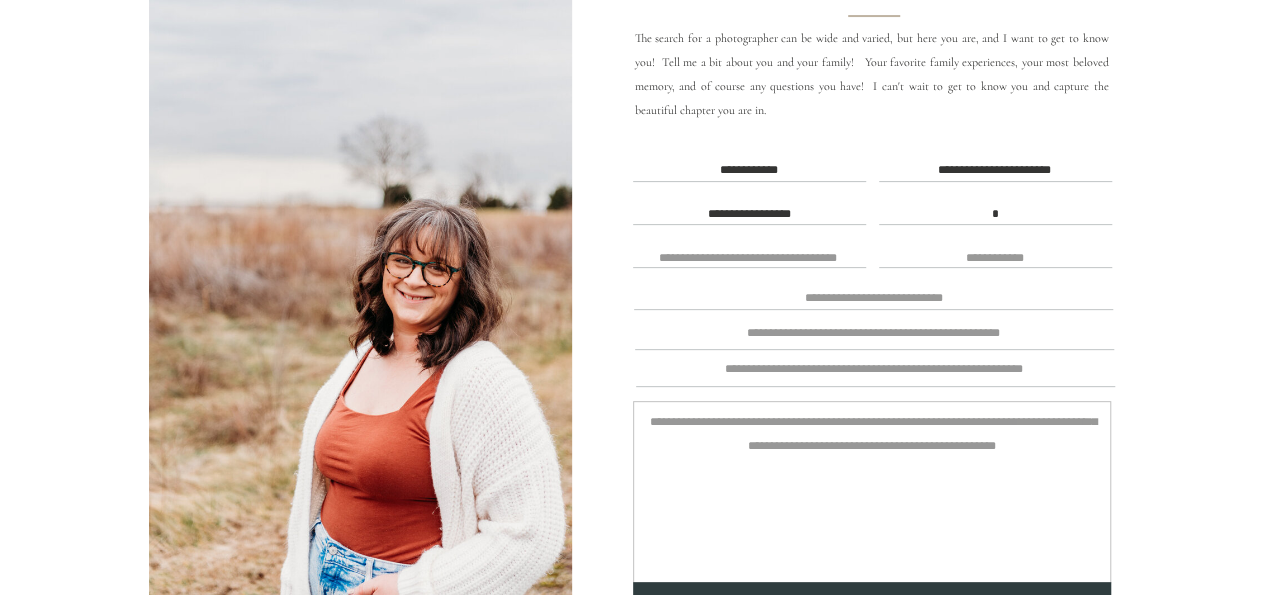 scroll, scrollTop: 1, scrollLeft: 0, axis: vertical 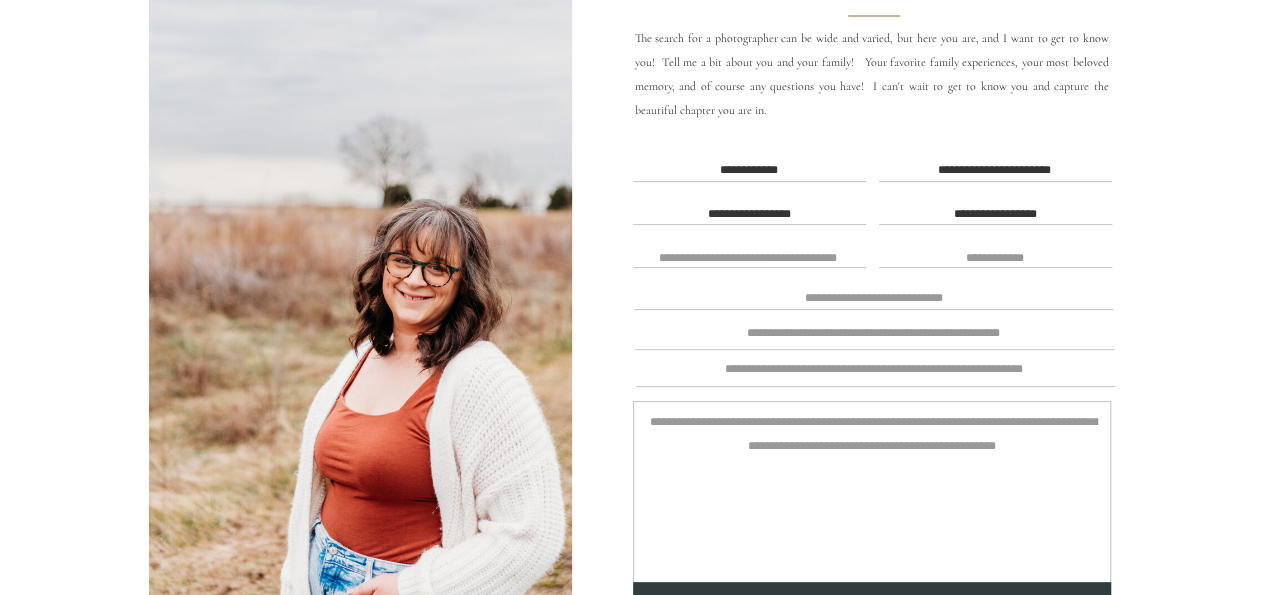 type on "**********" 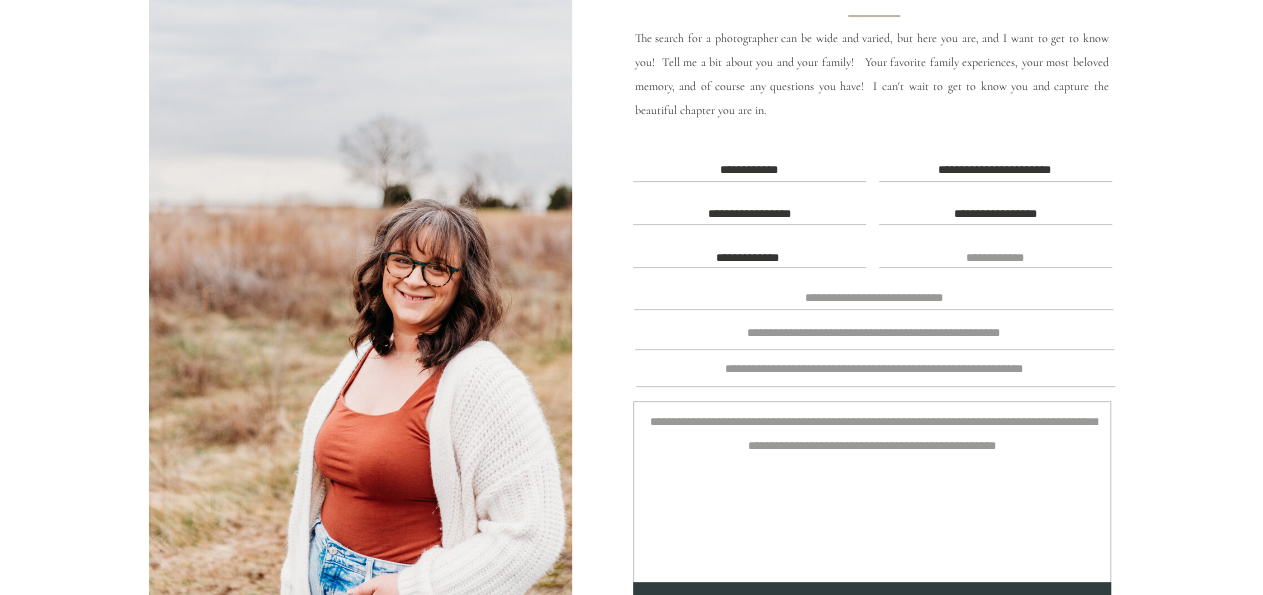 type on "**********" 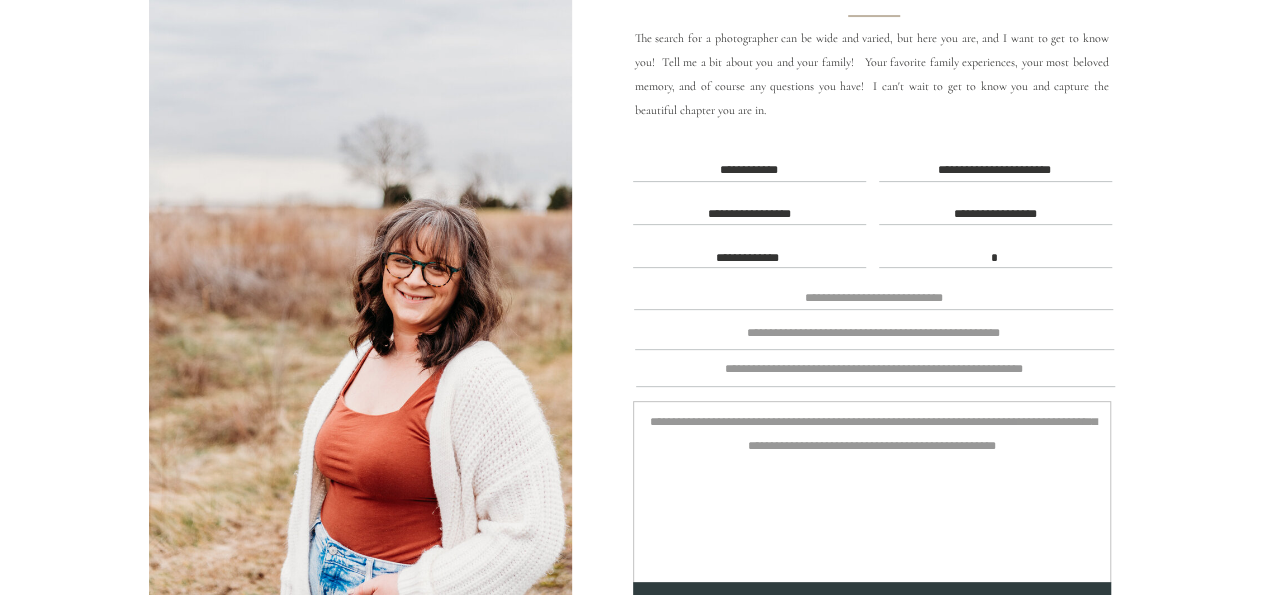 scroll, scrollTop: 1, scrollLeft: 0, axis: vertical 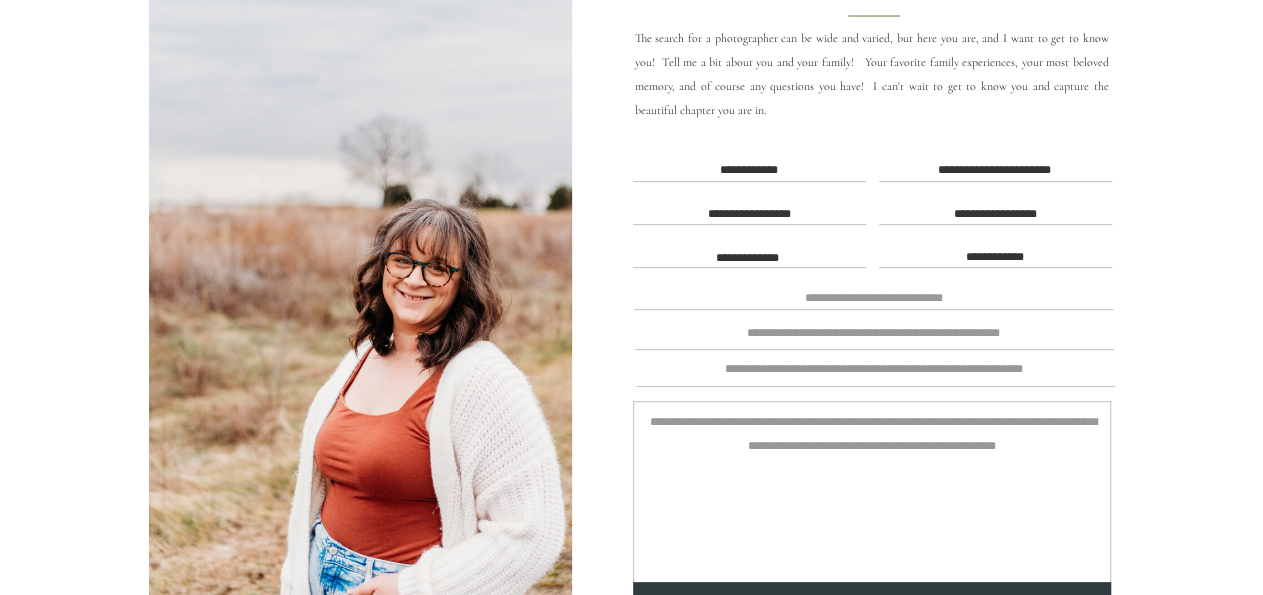 type on "**********" 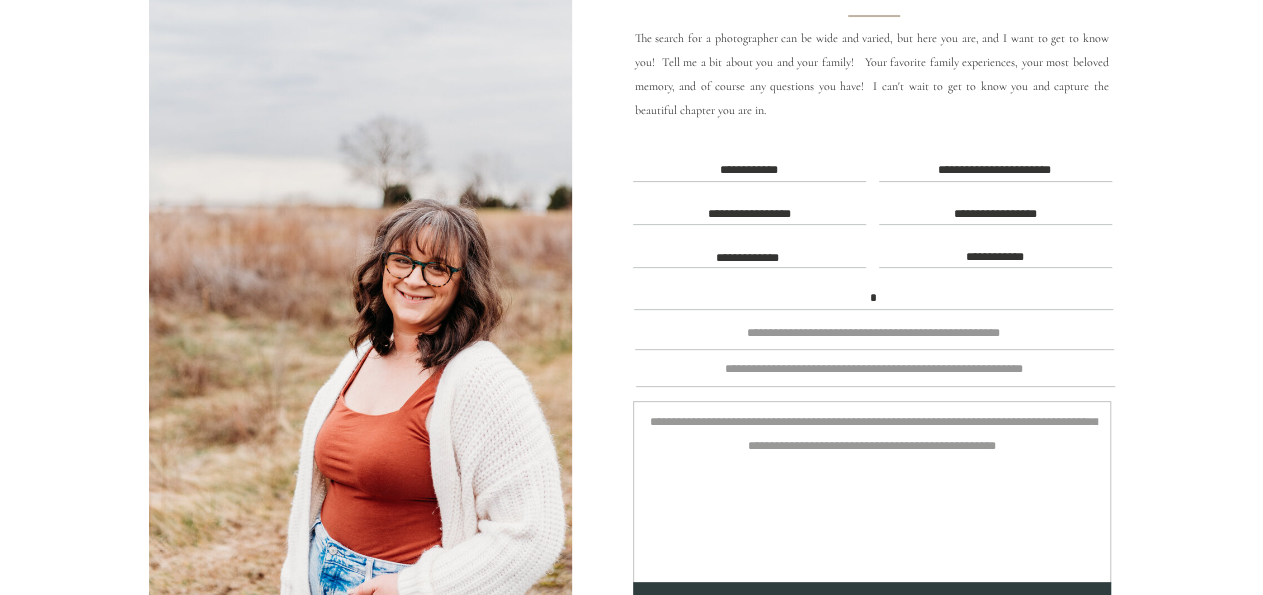 scroll, scrollTop: 1, scrollLeft: 0, axis: vertical 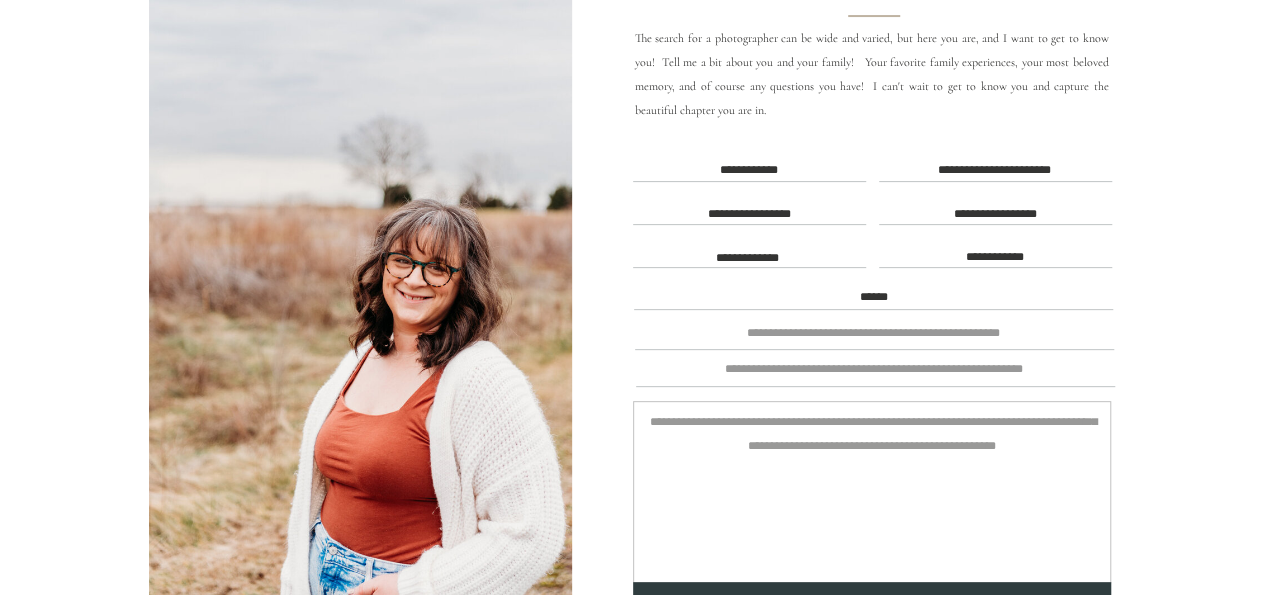 type on "******" 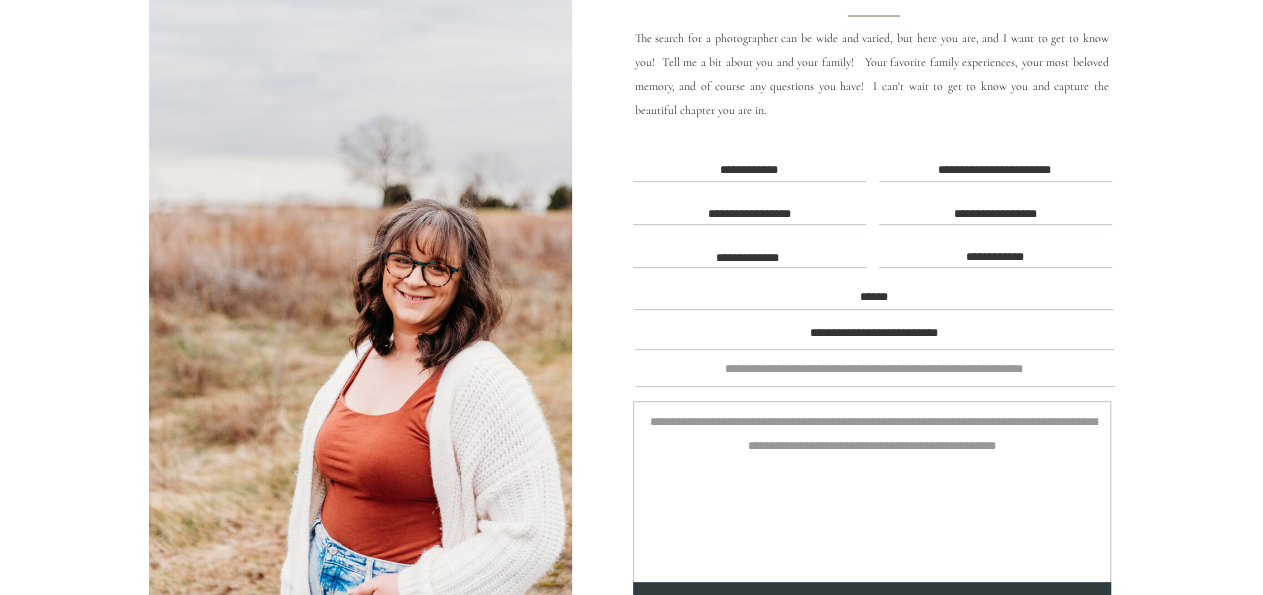 type on "**********" 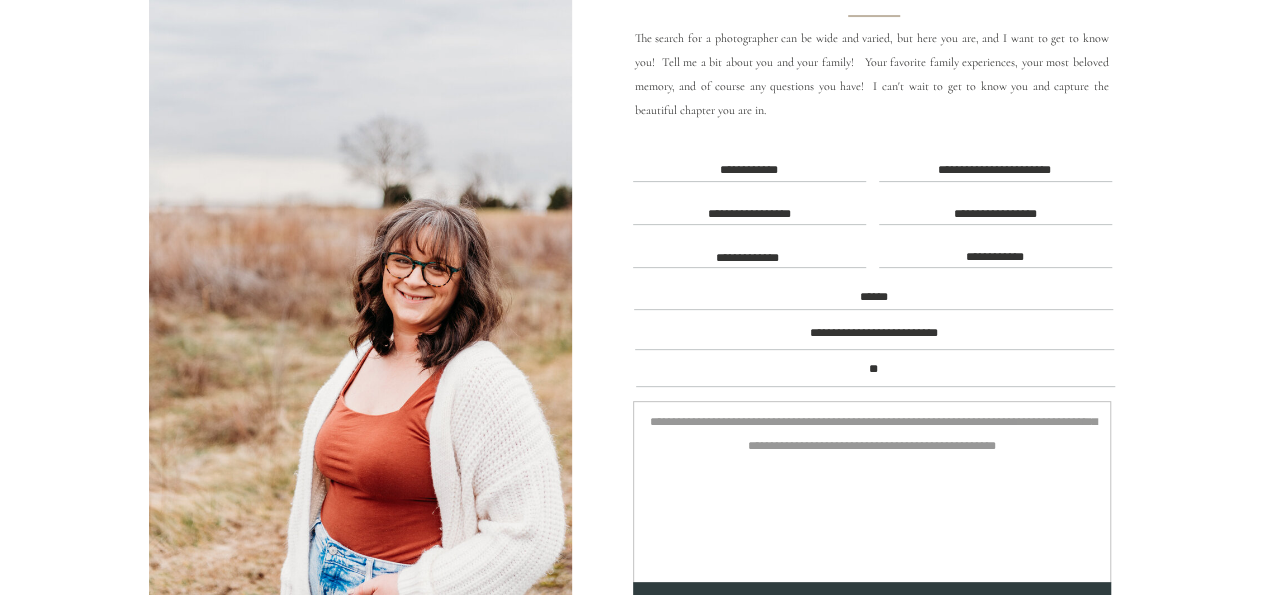 type on "*" 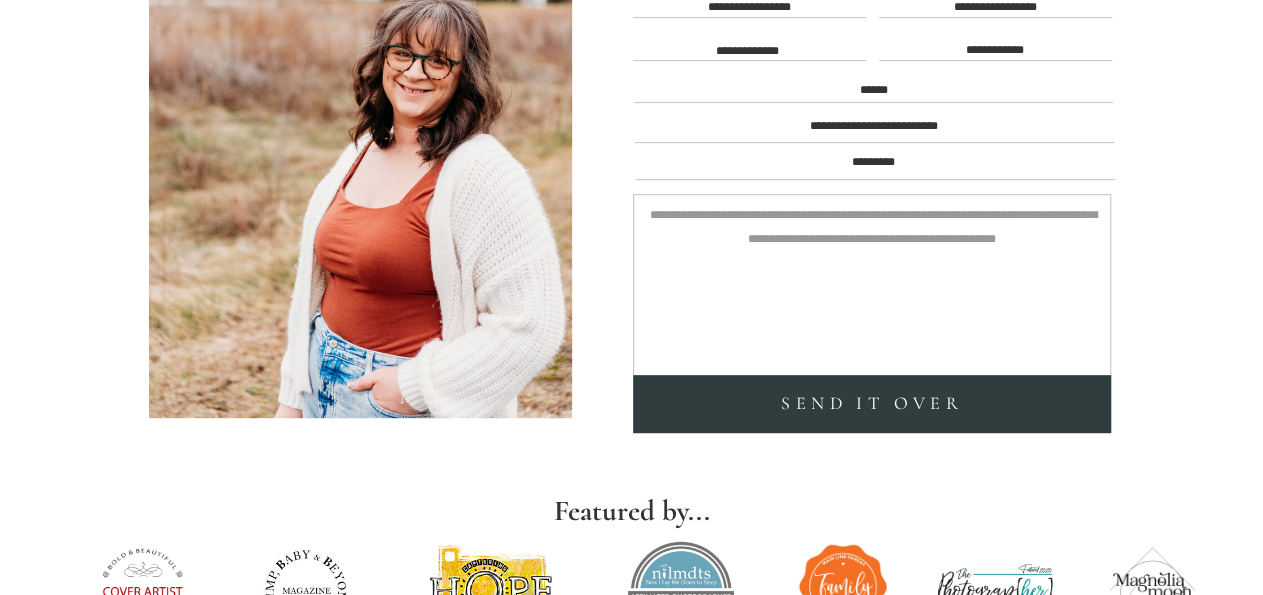 scroll, scrollTop: 416, scrollLeft: 0, axis: vertical 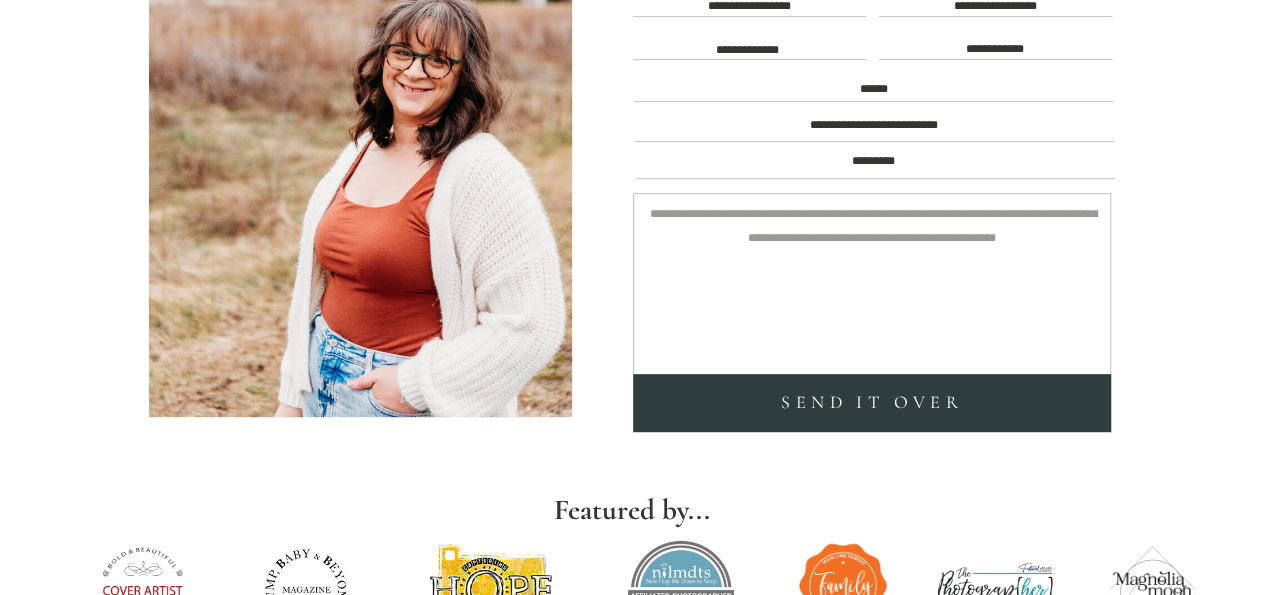 type on "*********" 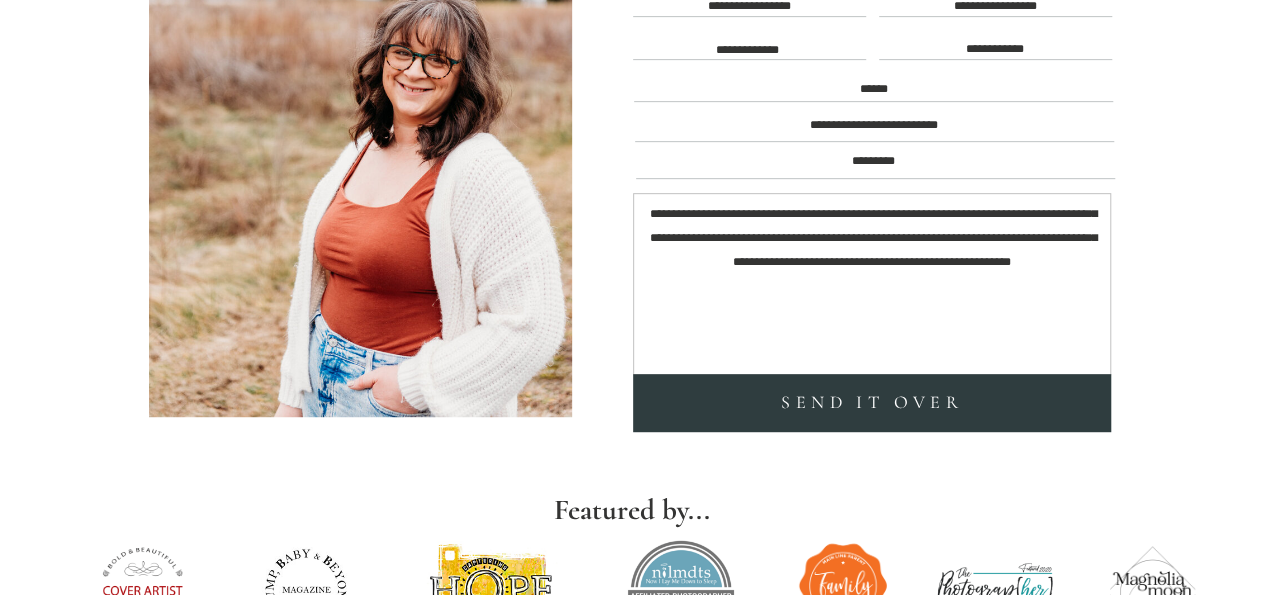 click on "**********" at bounding box center (872, 279) 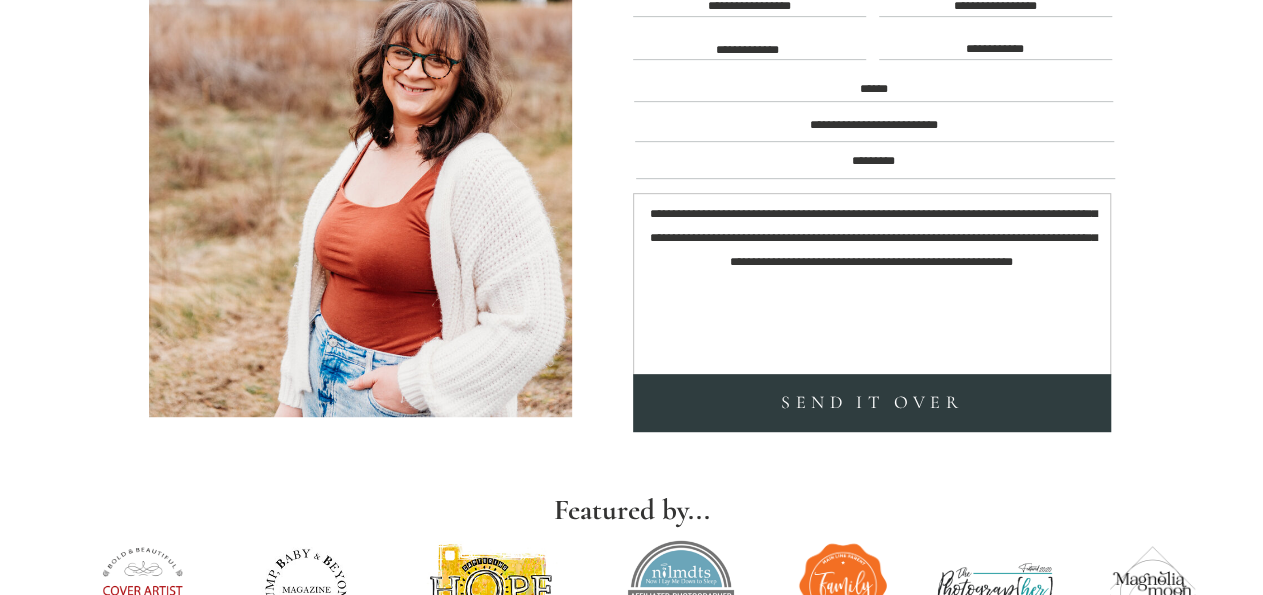 scroll, scrollTop: 0, scrollLeft: 1, axis: horizontal 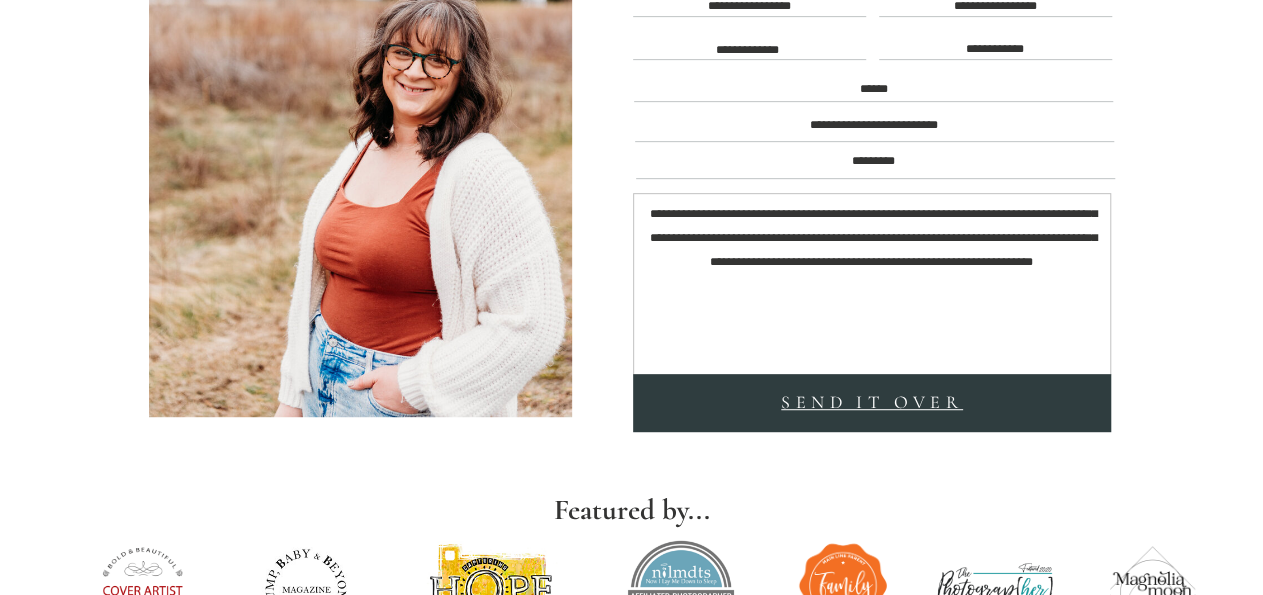 type on "**********" 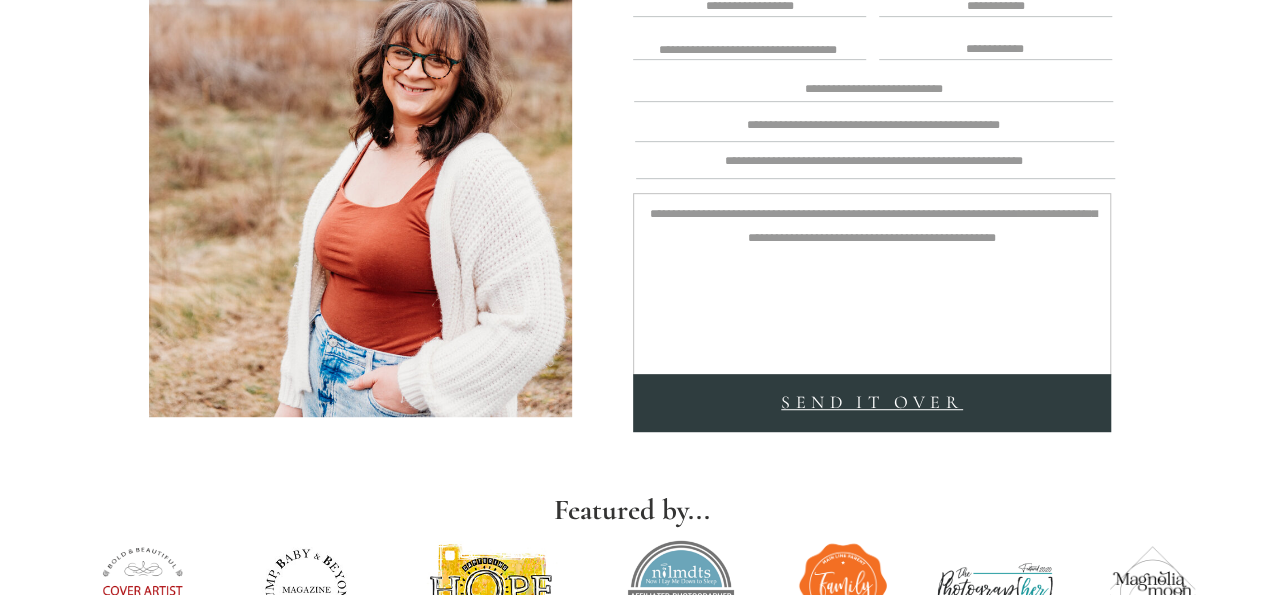 scroll, scrollTop: 0, scrollLeft: 0, axis: both 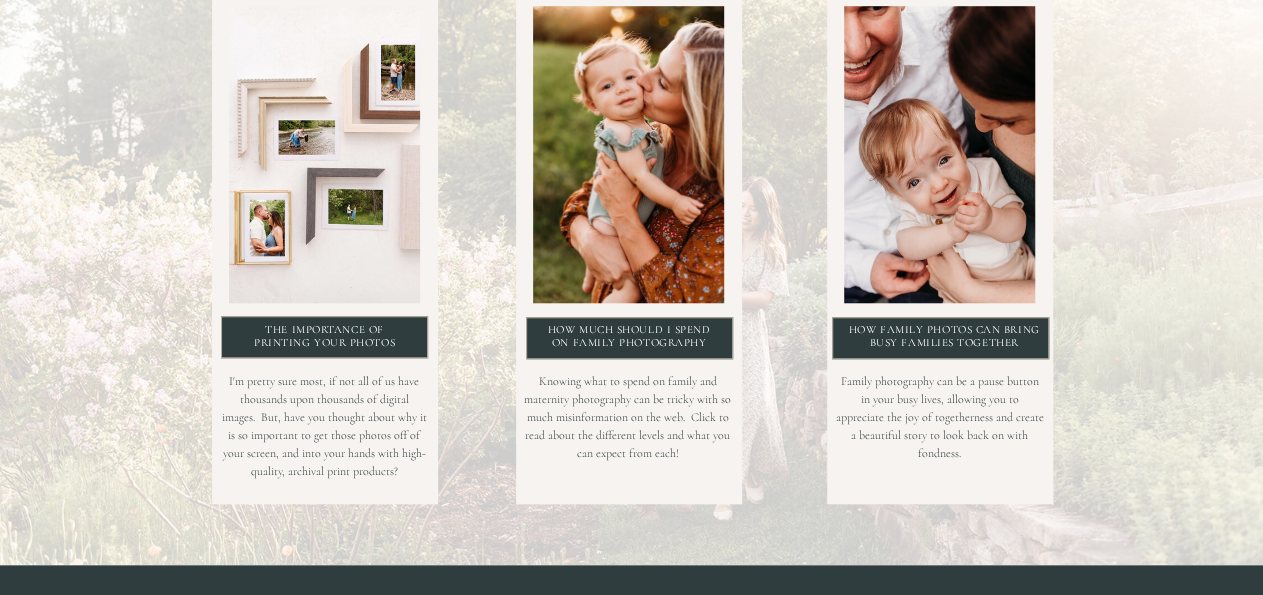 click on "How Much should i spend on Family photography" at bounding box center [629, 341] 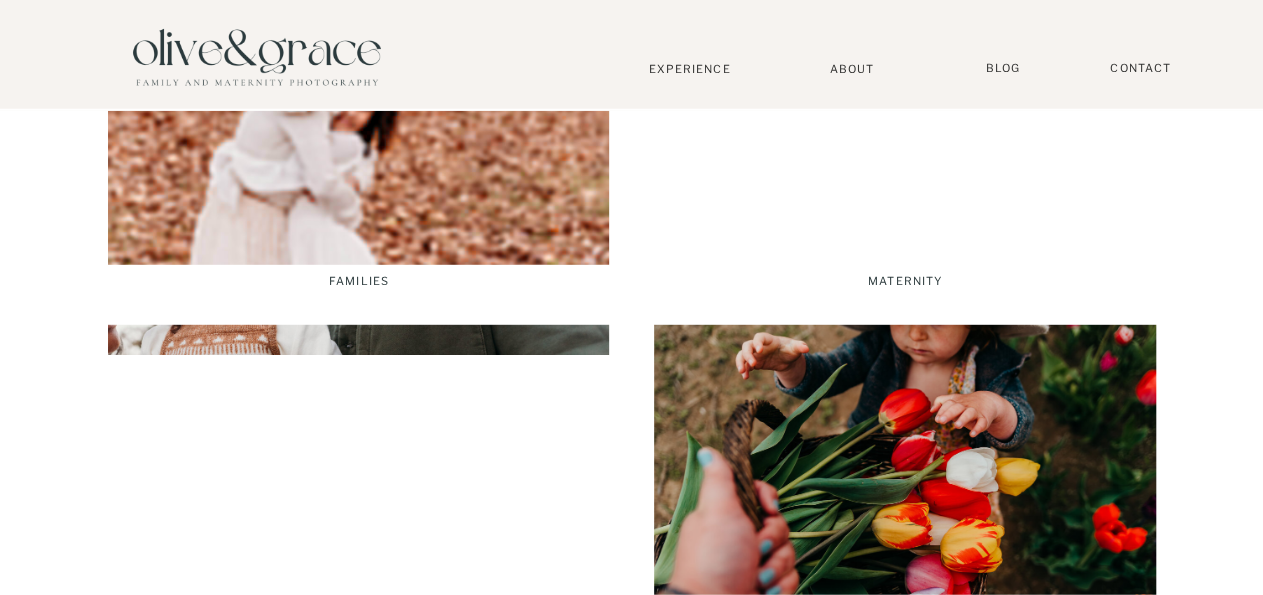 scroll, scrollTop: 3952, scrollLeft: 0, axis: vertical 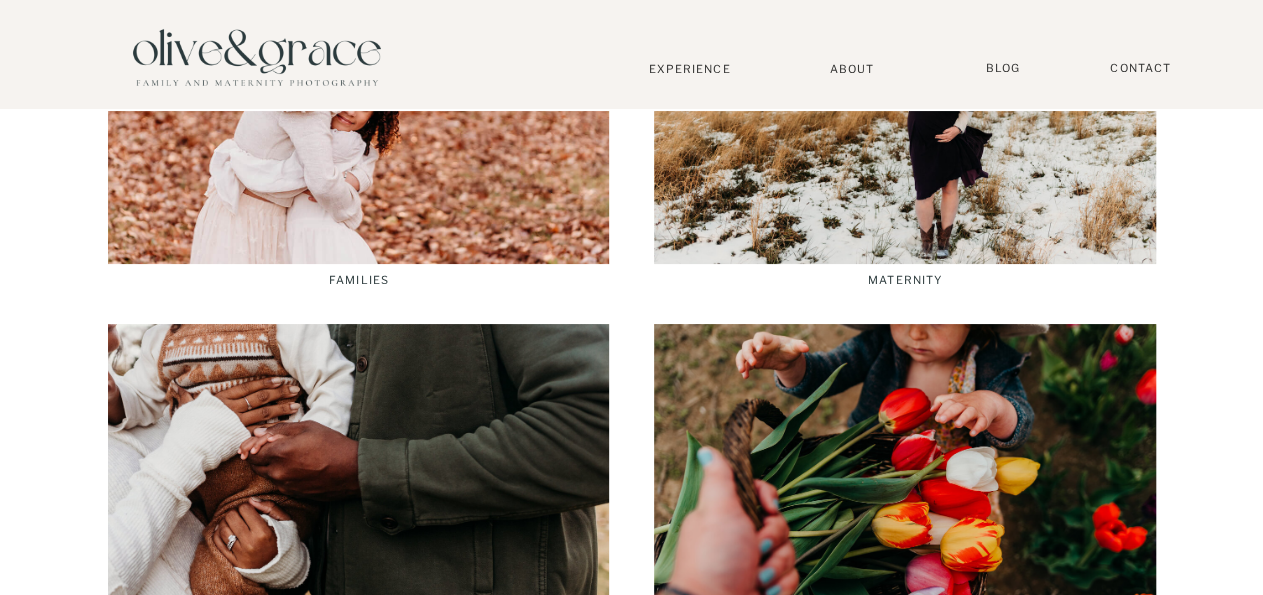 click on "Blog Contact Gallery About Home [GEOGRAPHIC_DATA] [US_STATE] [GEOGRAPHIC_DATA] [PERSON_NAME][GEOGRAPHIC_DATA] [GEOGRAPHIC_DATA] may x  close Menu About Blog Experience contact x. CLOSE MENU Kind Words BLOG Experience About Contact [GEOGRAPHIC_DATA] [US_STATE] [GEOGRAPHIC_DATA] [PERSON_NAME][GEOGRAPHIC_DATA] [GEOGRAPHIC_DATA] May x. close menu Families Maternity Local Love Resources CATEGORIES browse by
Search for:
Welcome to my blog where I share photo sessions, tips, and shine the spotlight on local vendors!  Have a look around and reach out with questions or to chat about a family or maternity photo session.  Enjoy! Hey there! How Much Does Family Photography Cost? Resources
Family photography sessions are an incredible way to create a visual story and legacy for your family.  They are an important reminder of the time that has passed, and the joyful moments we experienced along the way.  But when beginning your search, you may find yourself wondering,  “How much does family photography cost anyway?”" at bounding box center [631, -1215] 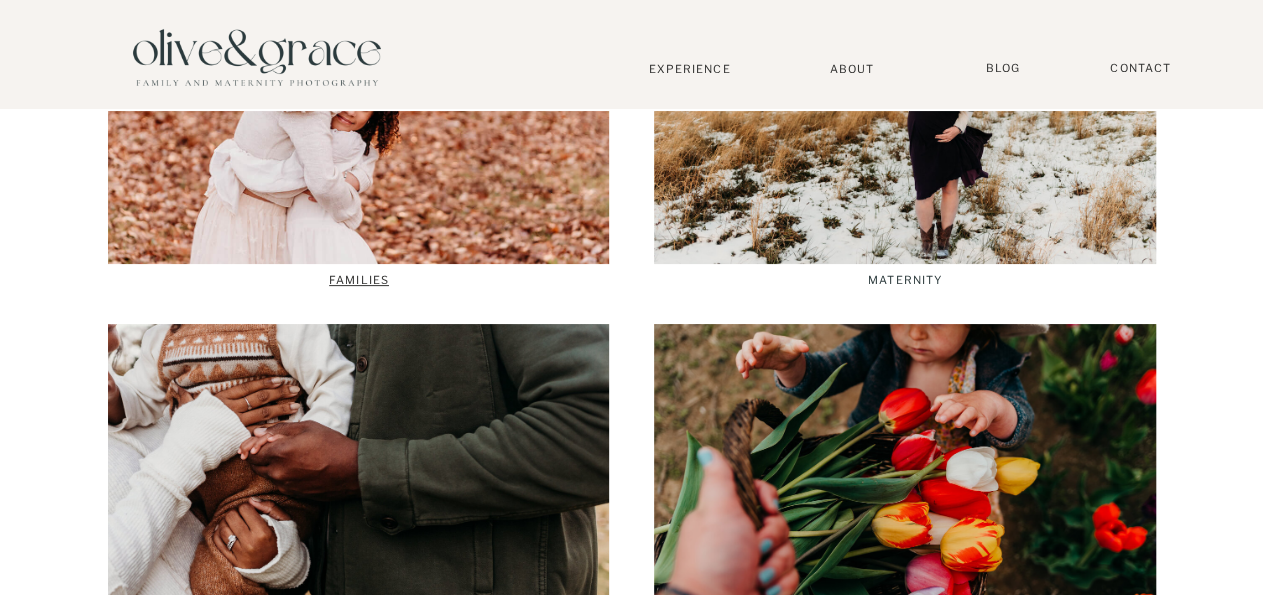 click on "Families" at bounding box center (359, 281) 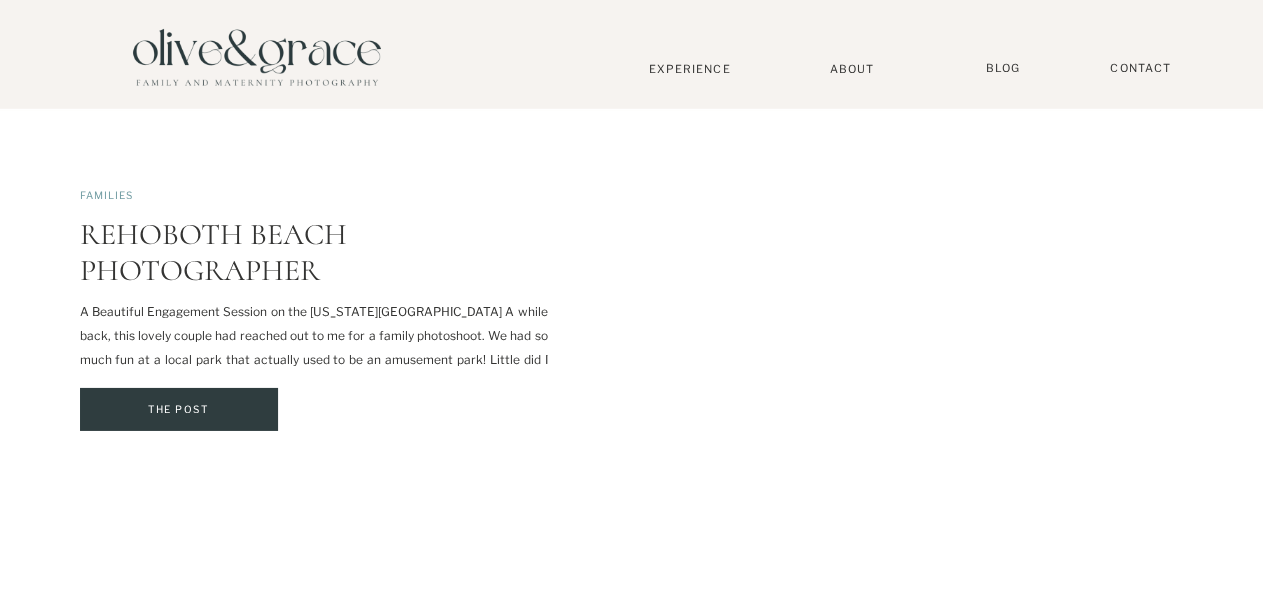 scroll, scrollTop: 2600, scrollLeft: 0, axis: vertical 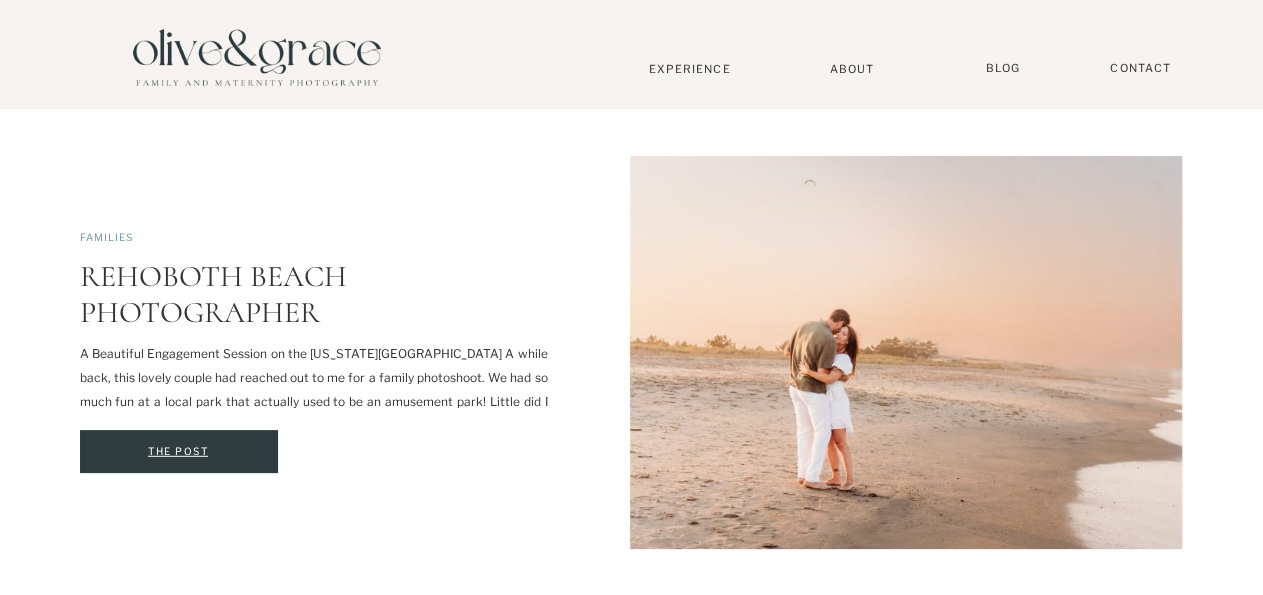 click on "The Post" at bounding box center [178, 452] 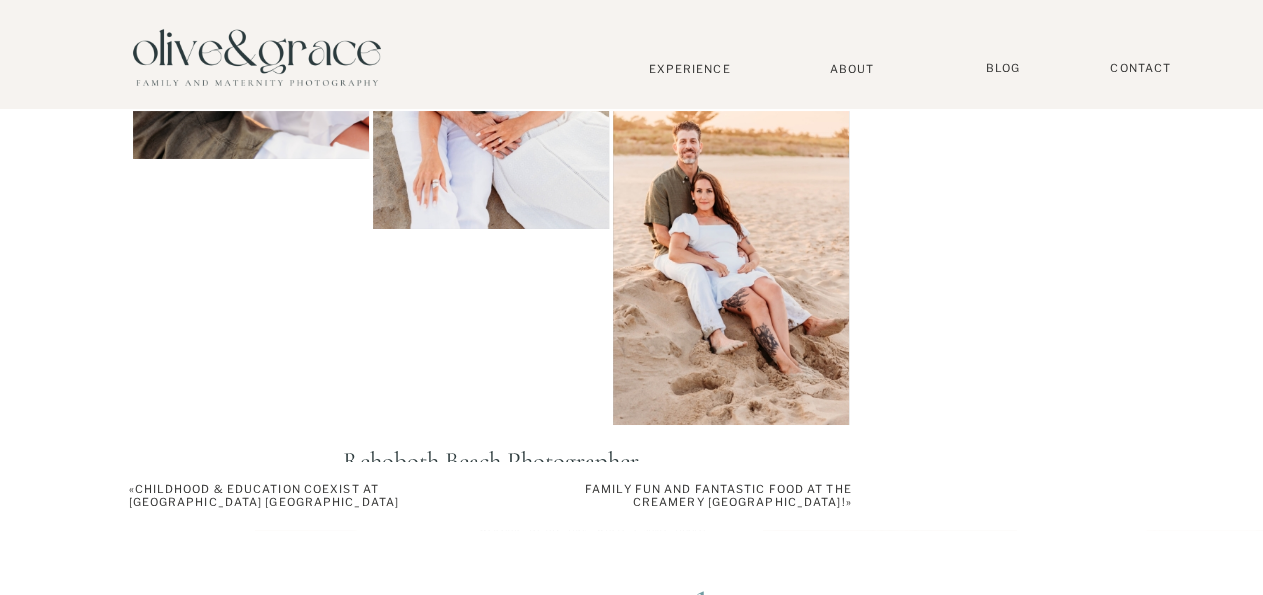 scroll, scrollTop: 3744, scrollLeft: 0, axis: vertical 